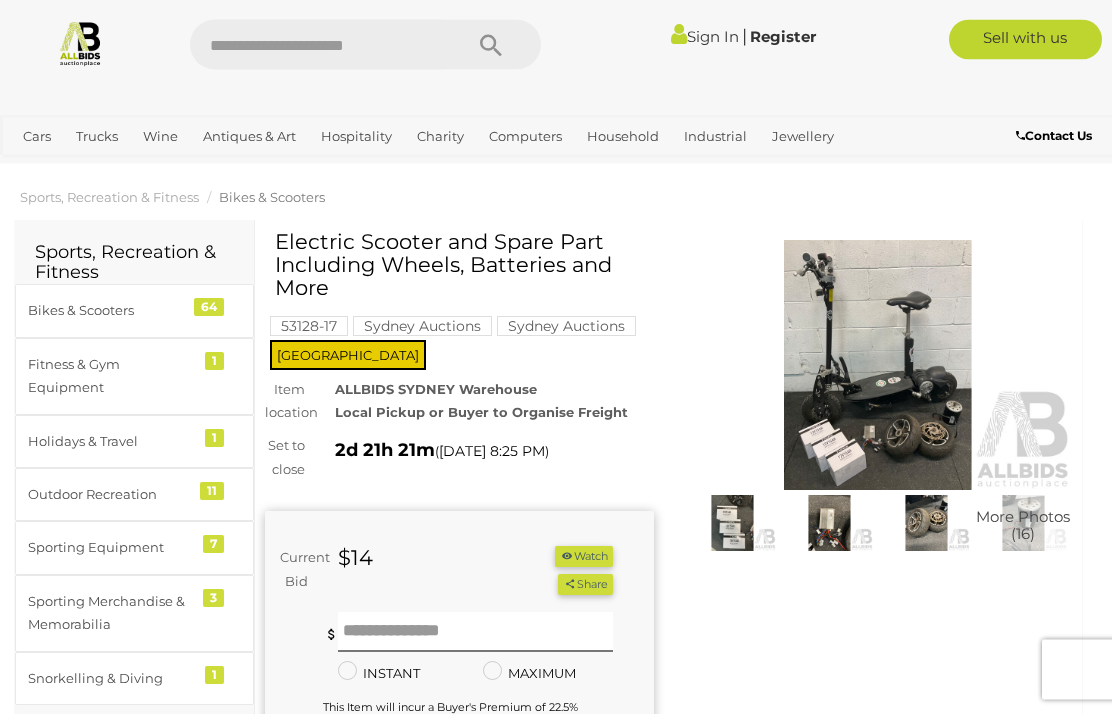 scroll, scrollTop: 0, scrollLeft: 0, axis: both 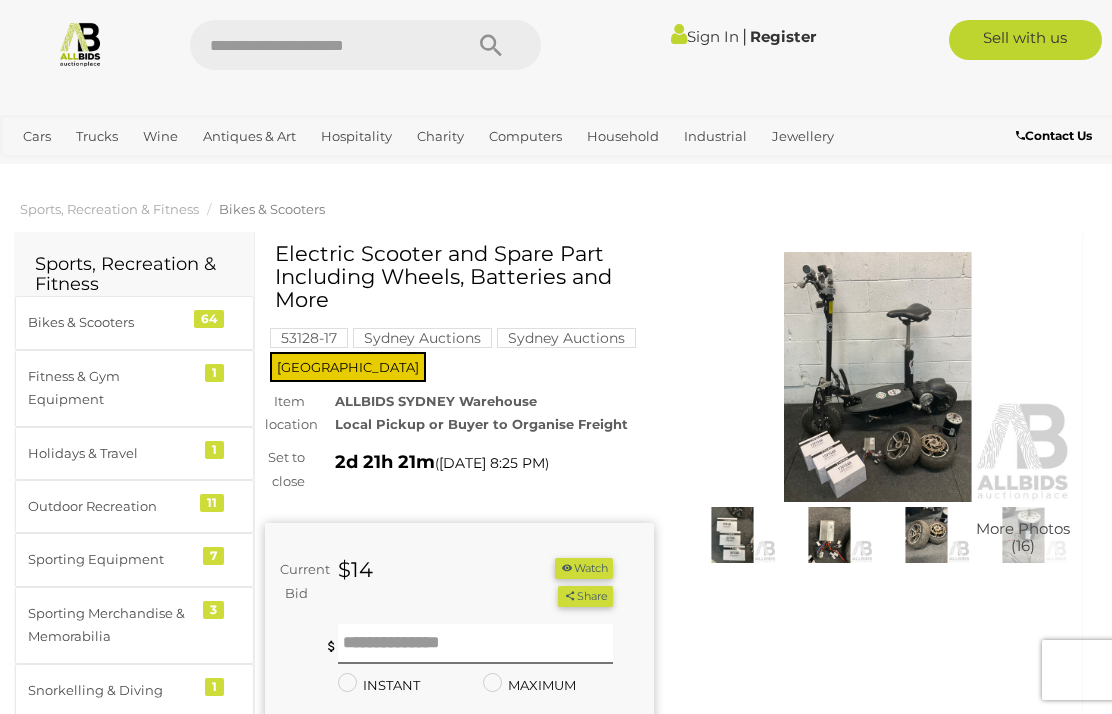 click on "Bikes & Scooters" at bounding box center (110, 322) 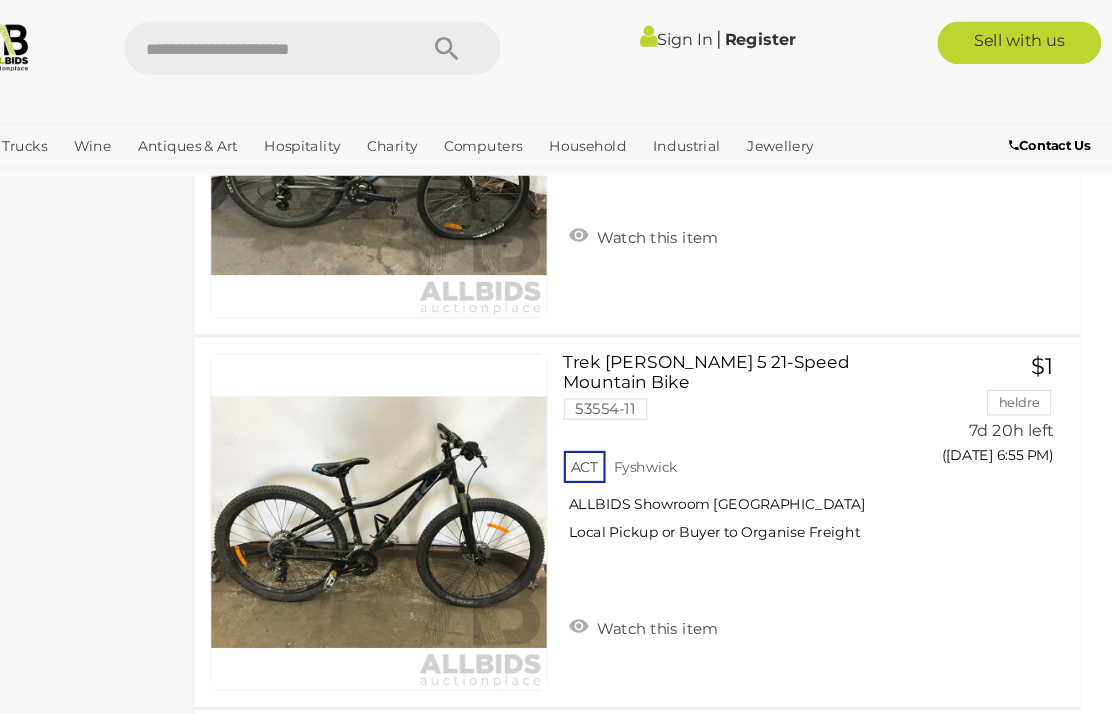 scroll, scrollTop: 7913, scrollLeft: 0, axis: vertical 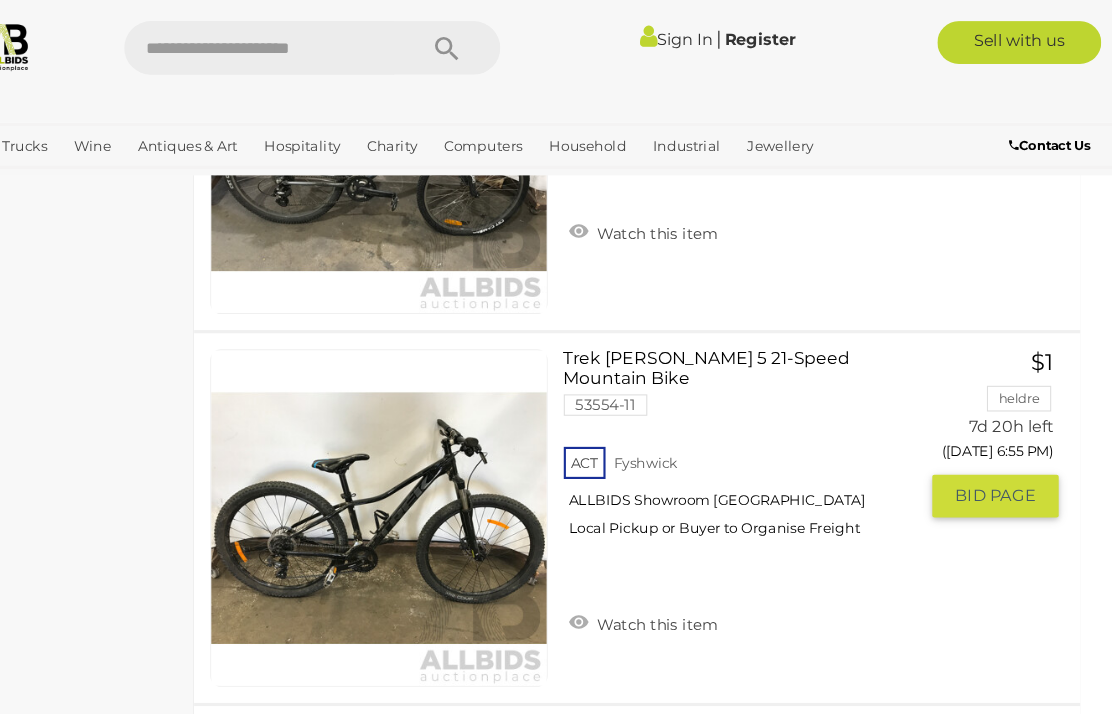 click on "Trek Marlin 5 21-Speed Mountain Bike
53554-11
ACT
Fyshwick ALLBIDS Showroom Fyshwick" at bounding box center (772, 421) 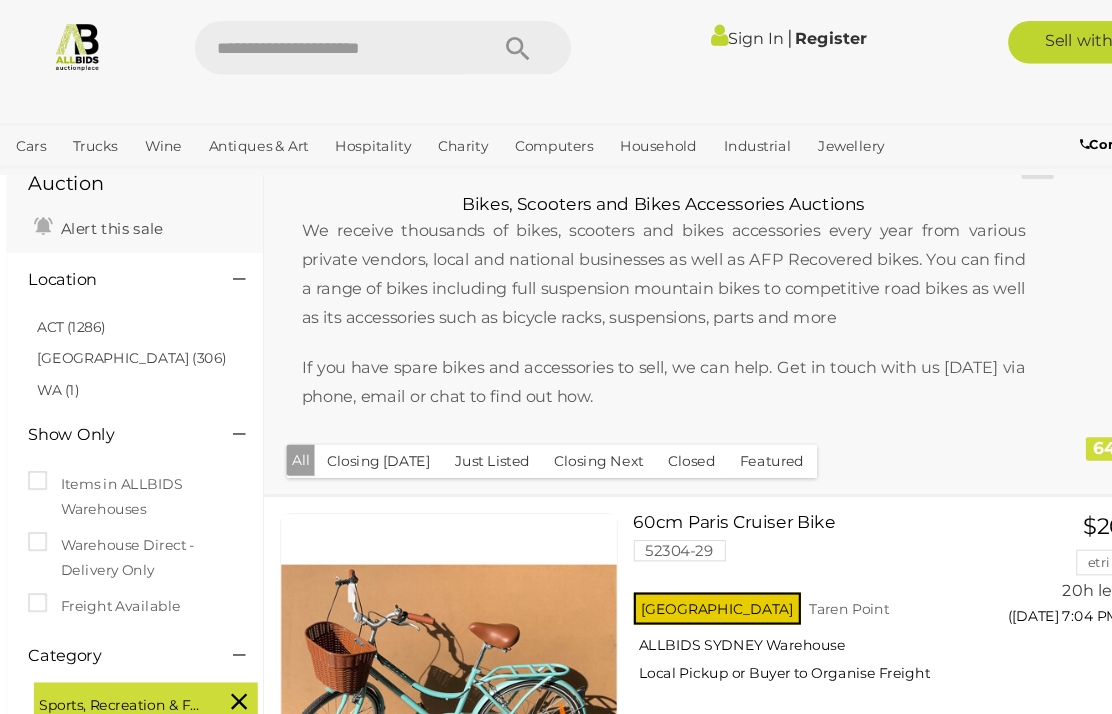 scroll, scrollTop: 112, scrollLeft: 0, axis: vertical 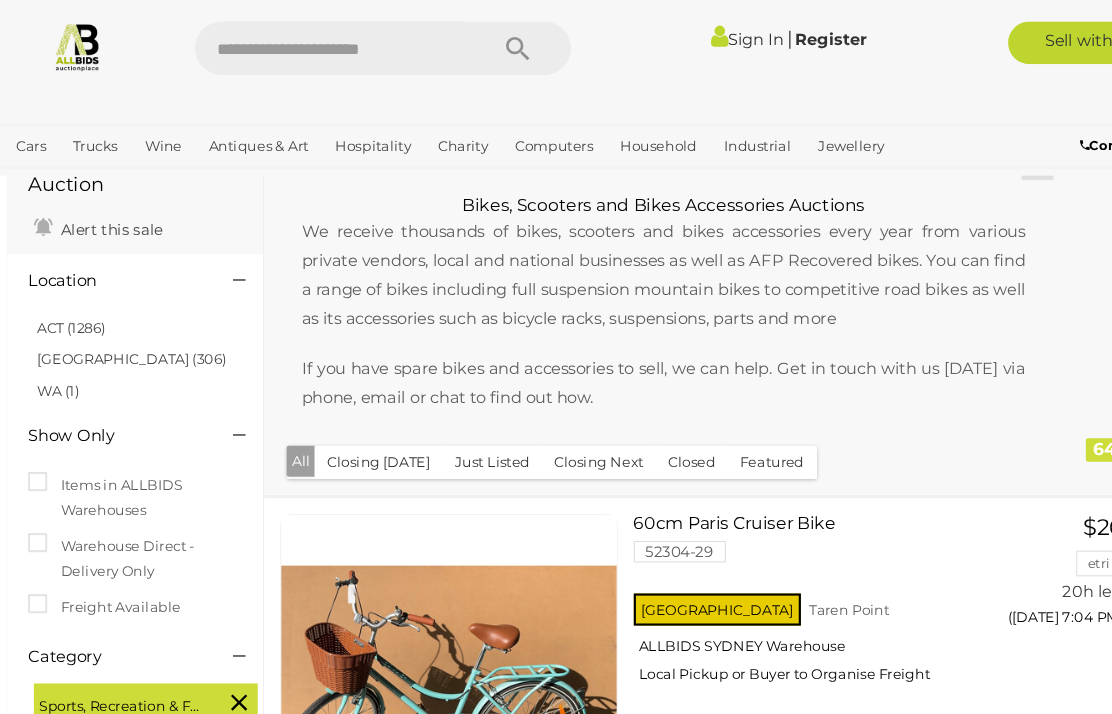 click on "Closing [DATE]" at bounding box center (362, 431) 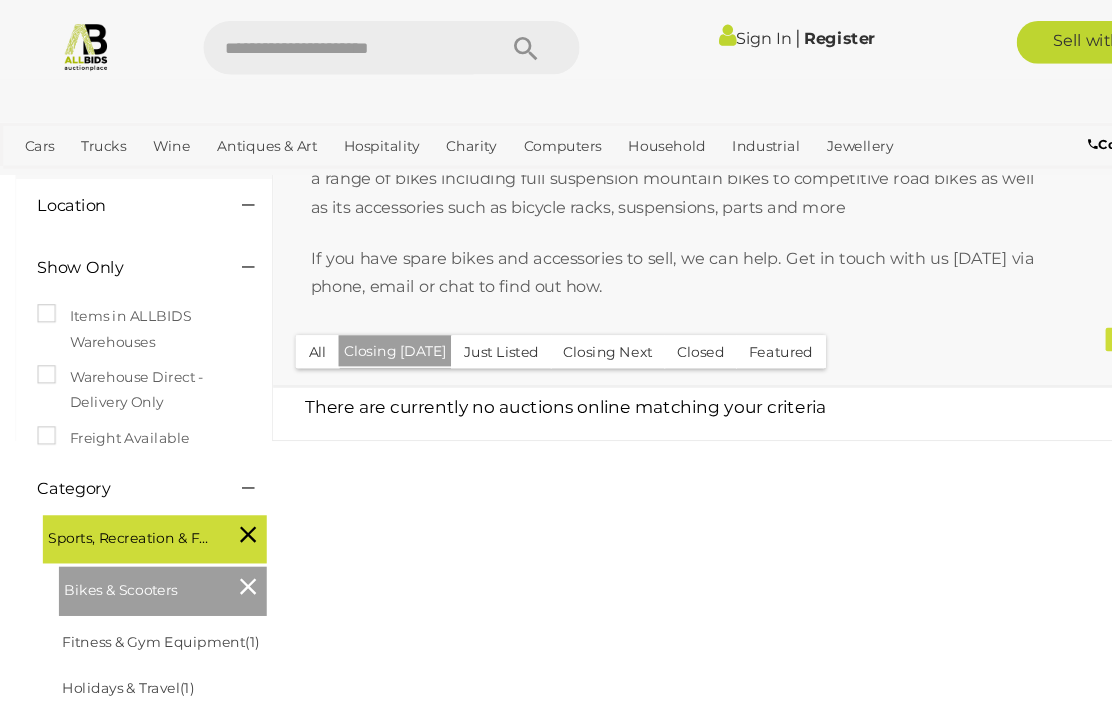 scroll, scrollTop: 181, scrollLeft: 0, axis: vertical 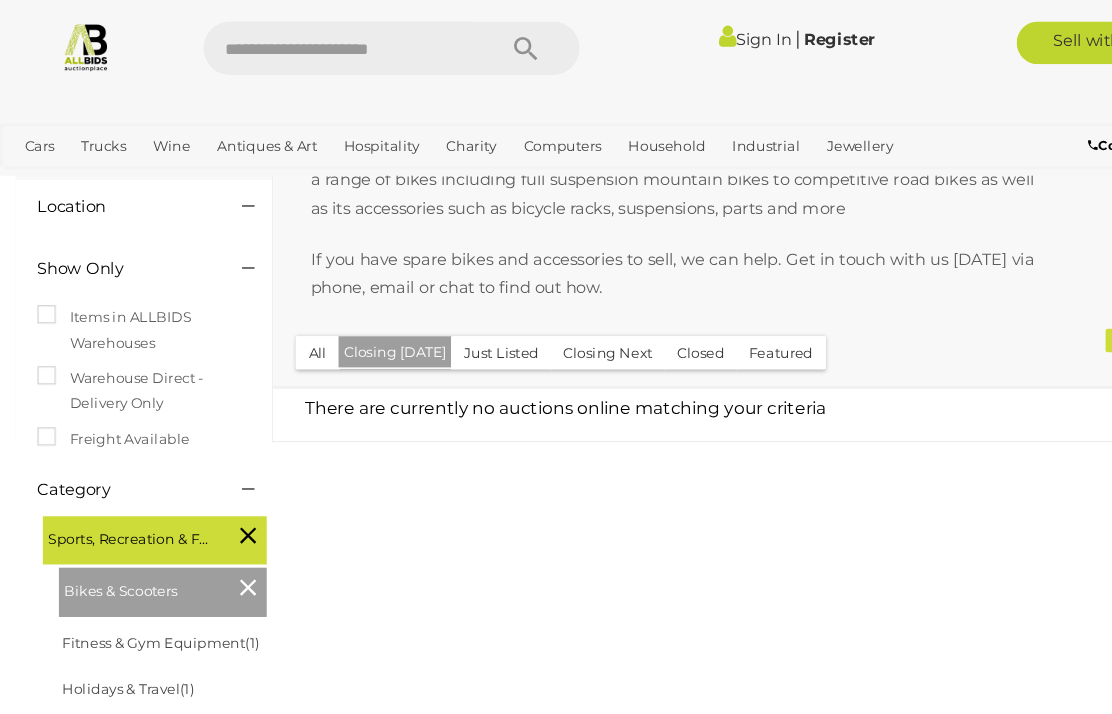 click on "Just Listed" at bounding box center [468, 329] 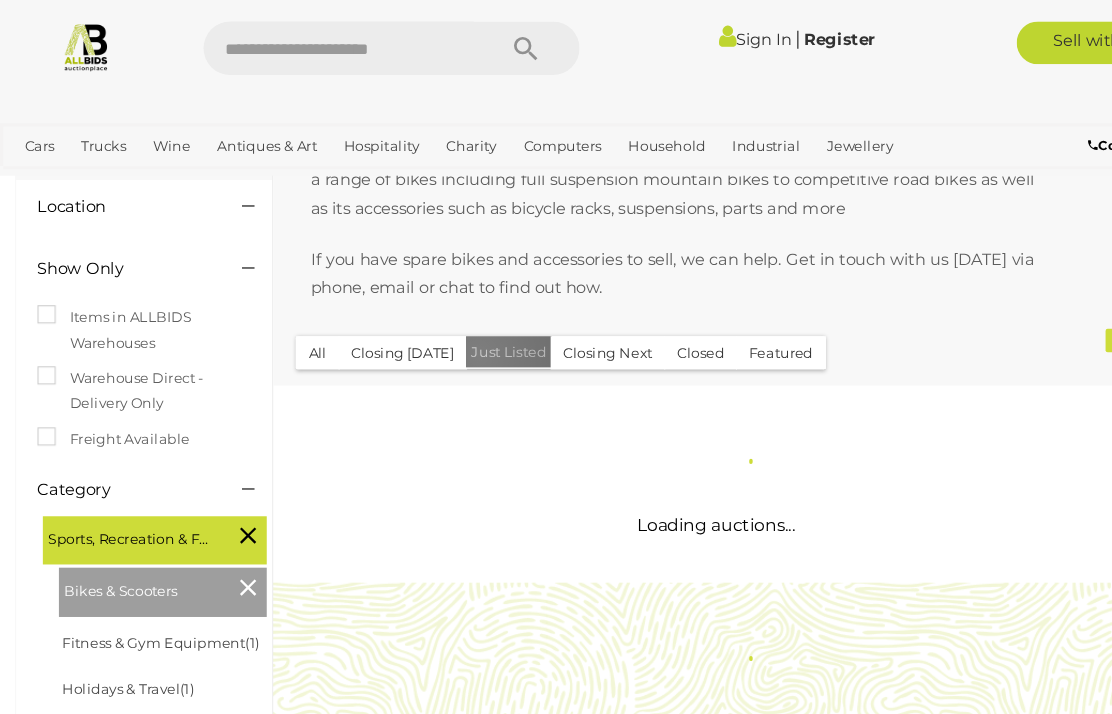 scroll, scrollTop: 0, scrollLeft: 0, axis: both 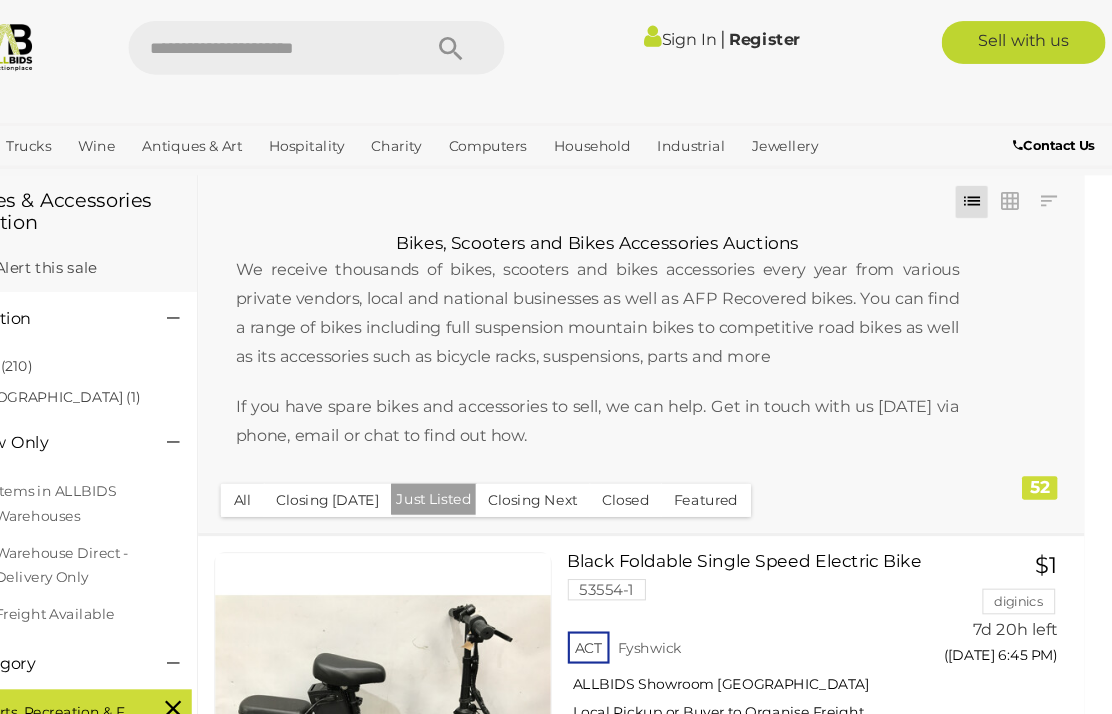 click on "All" at bounding box center (296, 467) 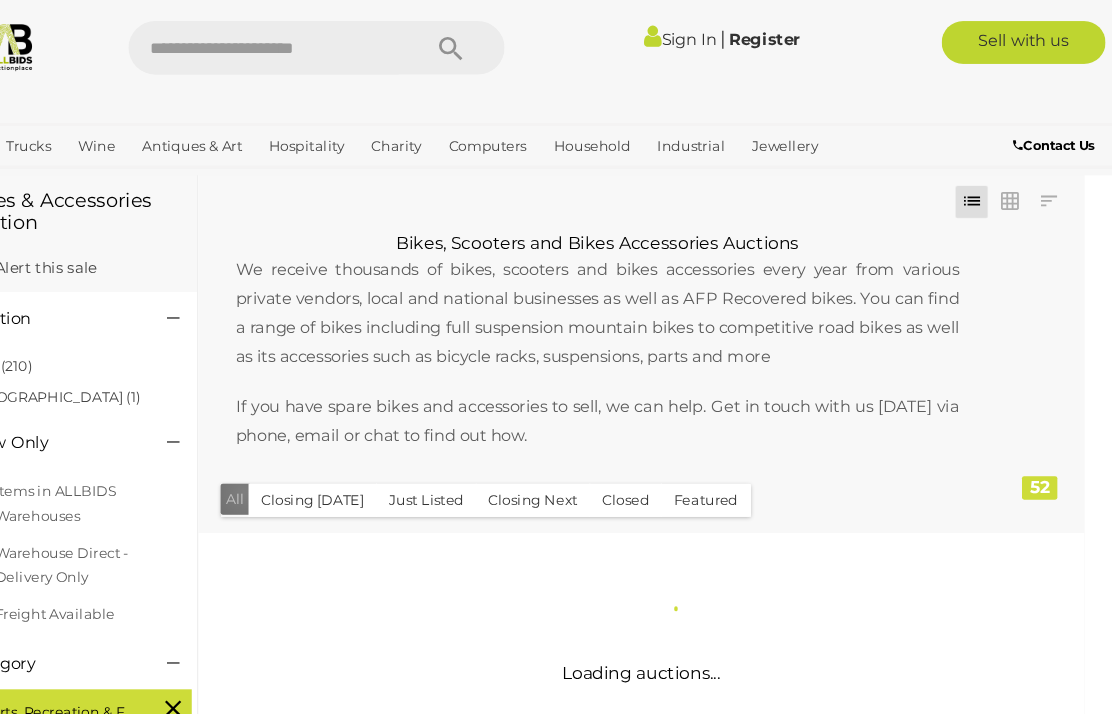scroll, scrollTop: 0, scrollLeft: 0, axis: both 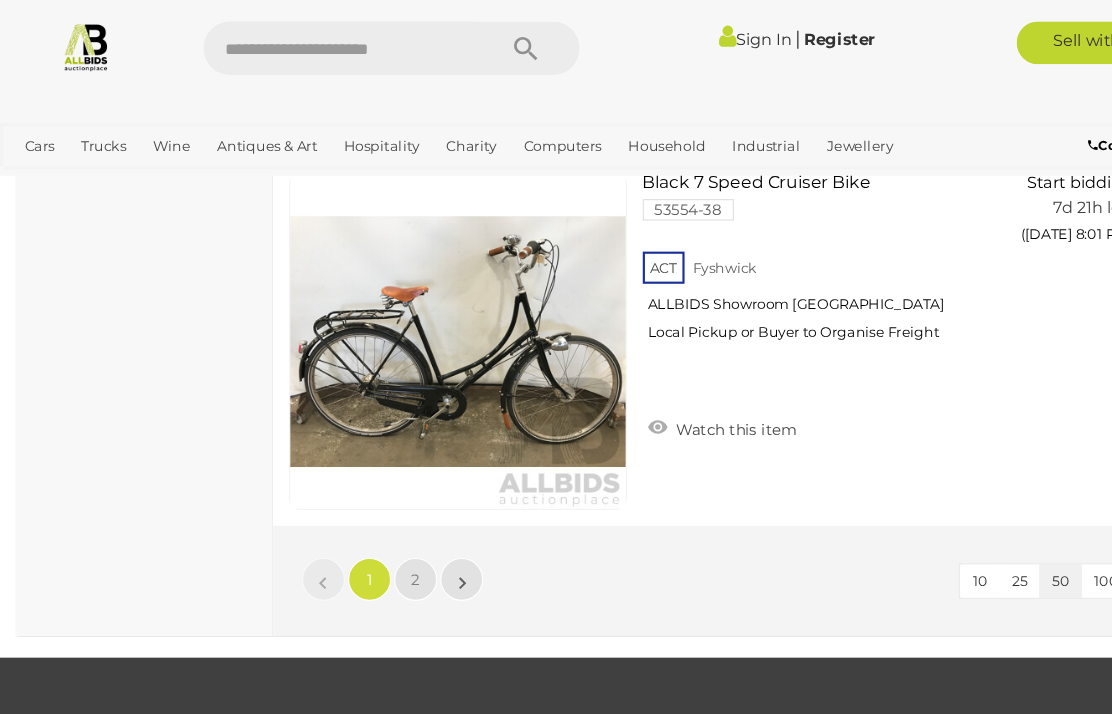 click on "»" at bounding box center (431, 541) 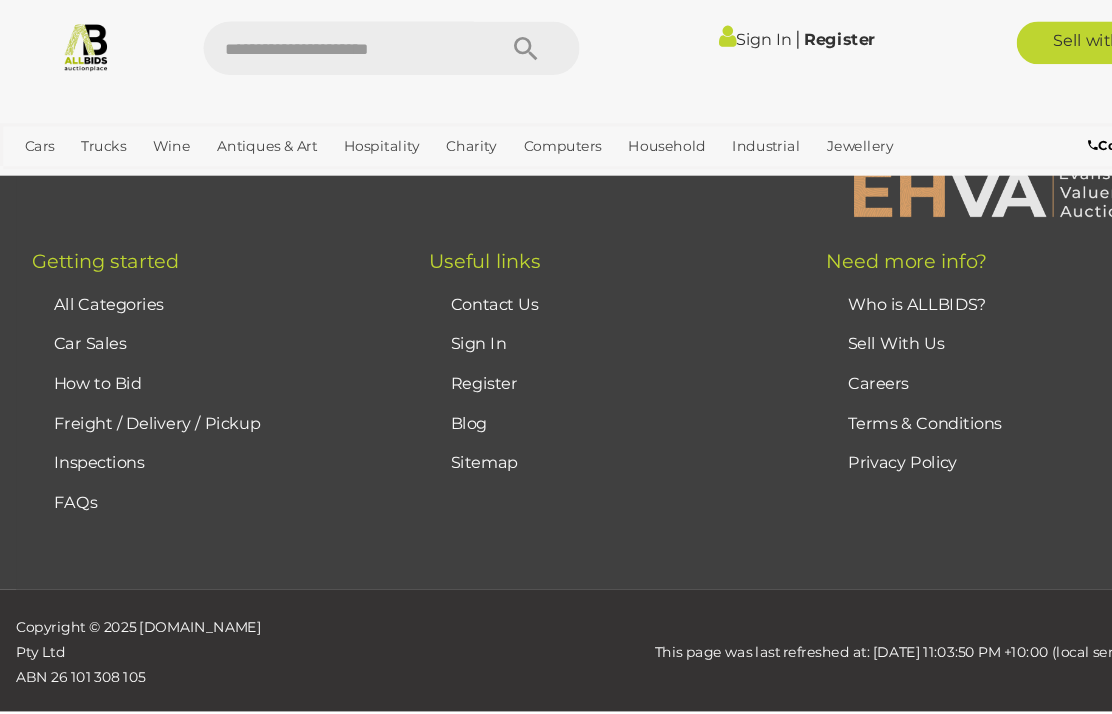 scroll, scrollTop: 372, scrollLeft: 0, axis: vertical 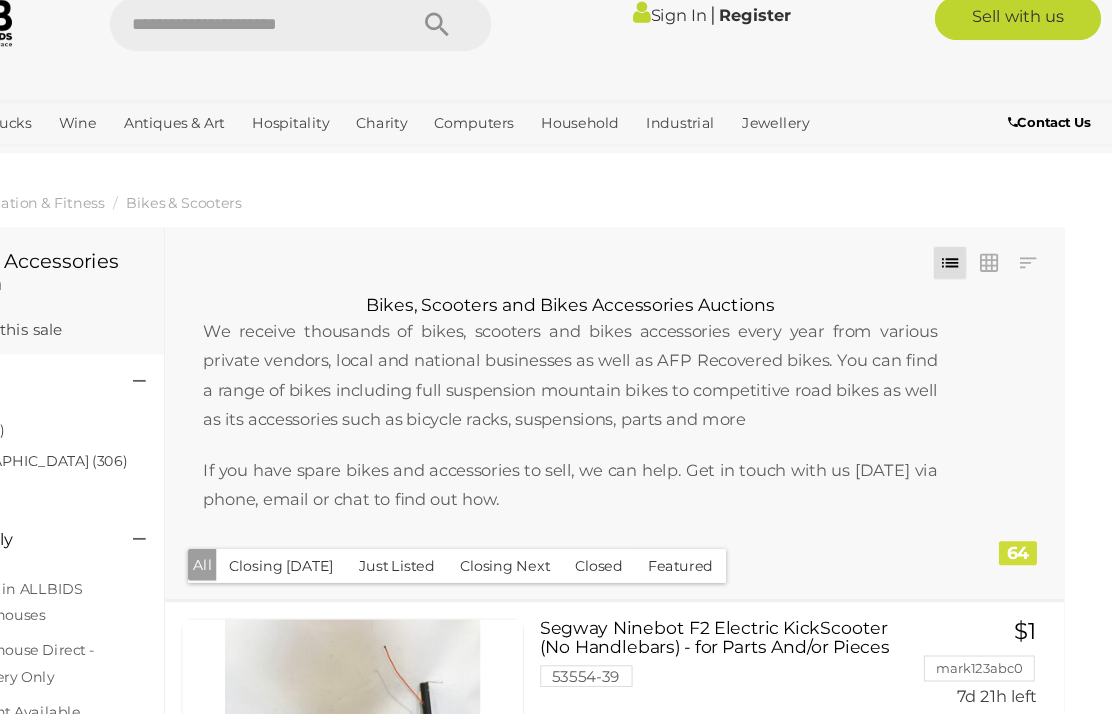 click on "64" at bounding box center [1025, 532] 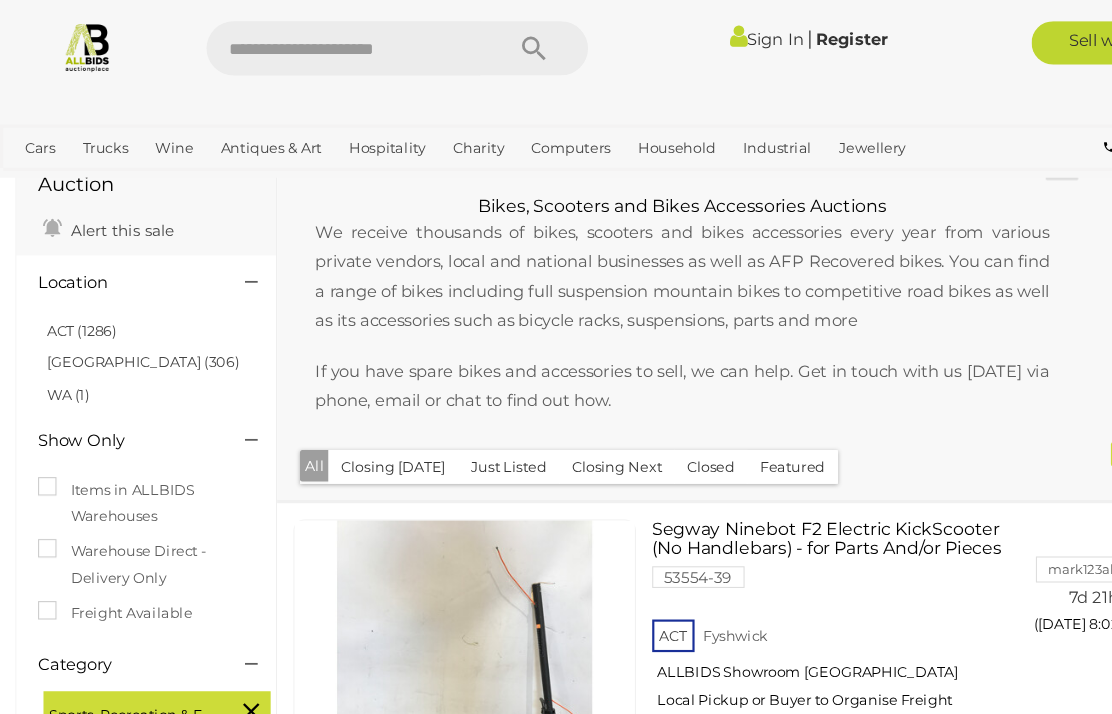 scroll, scrollTop: 114, scrollLeft: 0, axis: vertical 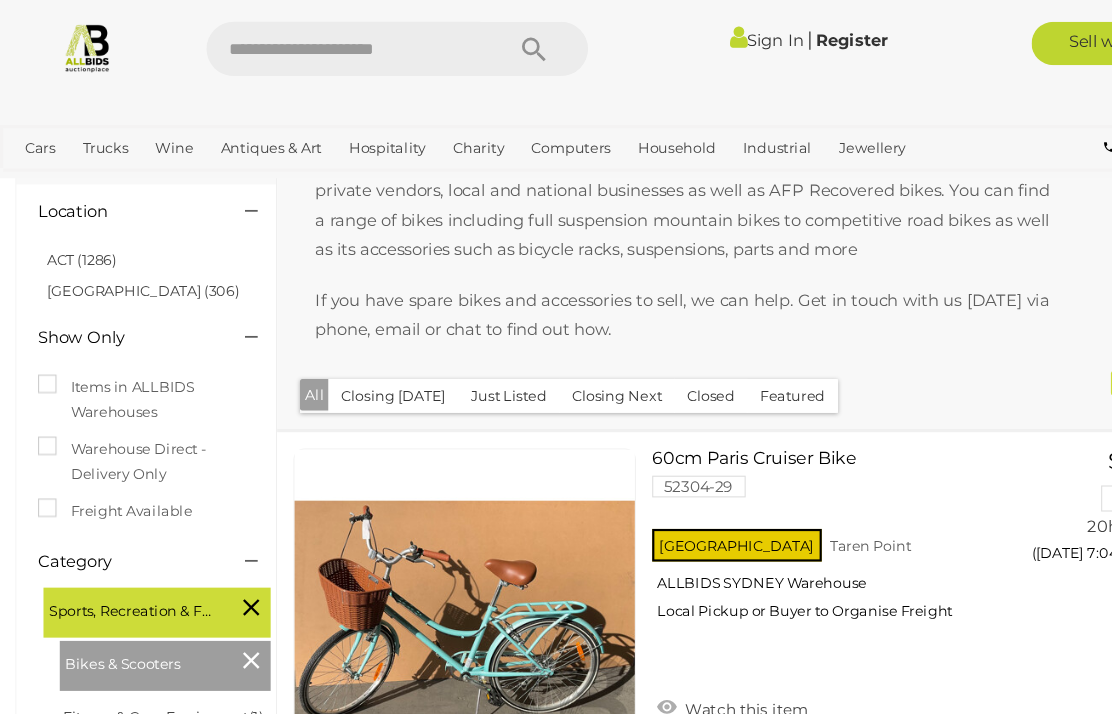 click on "NSW (306)" at bounding box center (131, 268) 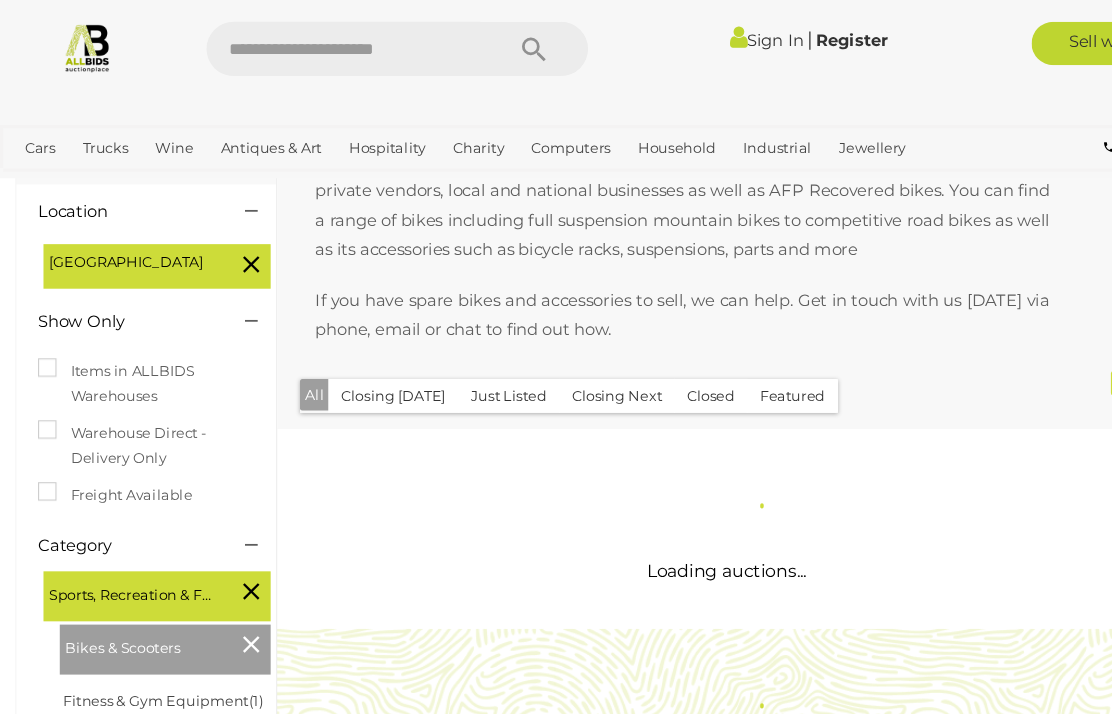 scroll, scrollTop: 0, scrollLeft: 0, axis: both 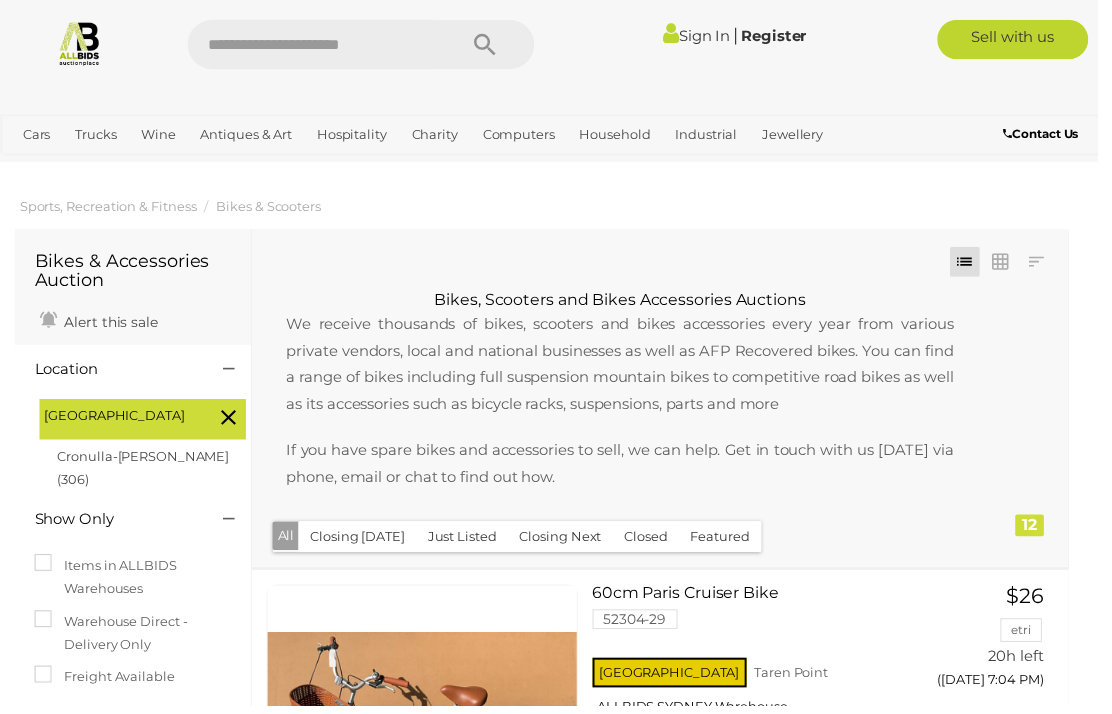 click at bounding box center [316, 45] 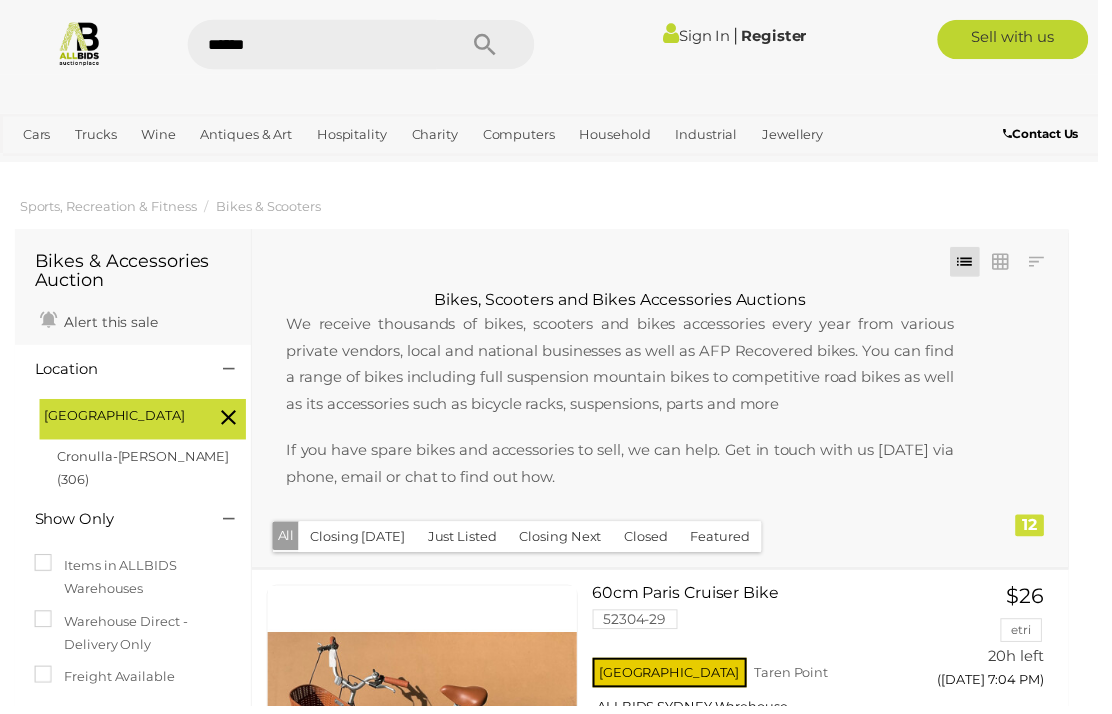 type on "*******" 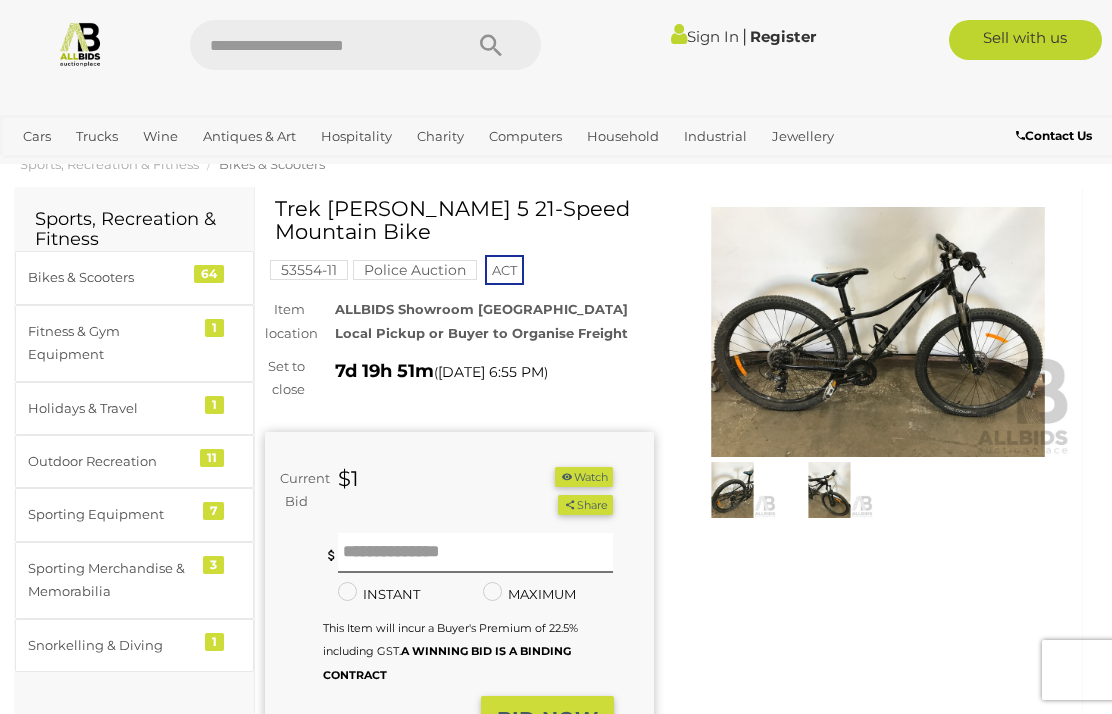 scroll, scrollTop: 44, scrollLeft: 0, axis: vertical 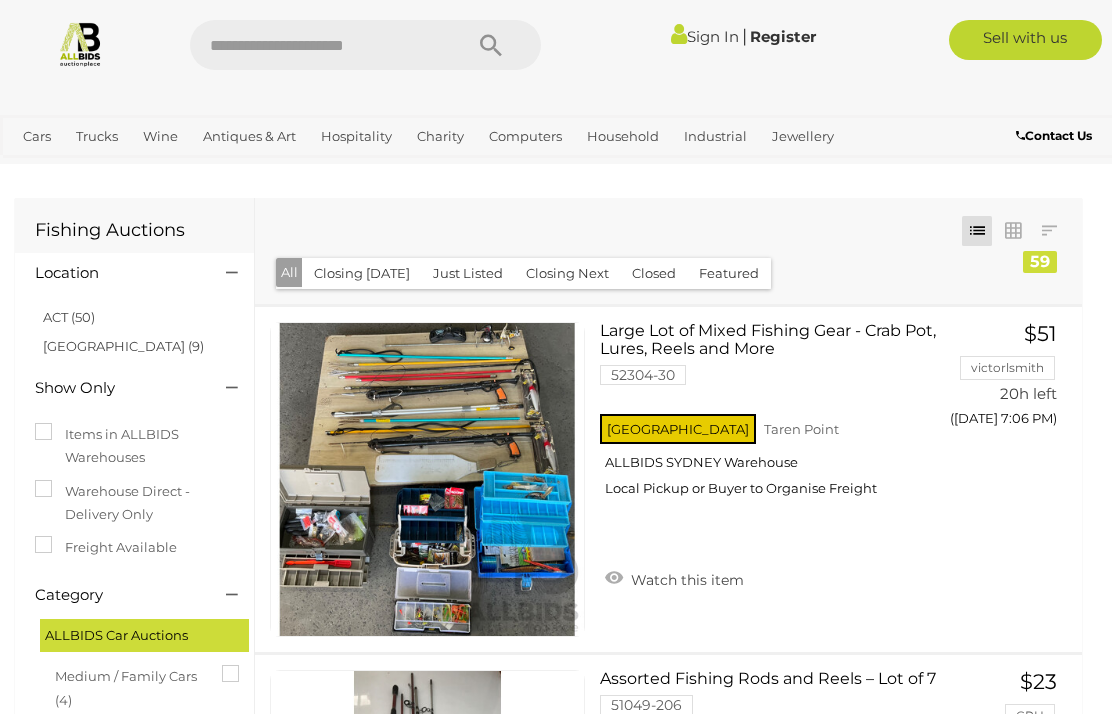 click at bounding box center (316, 45) 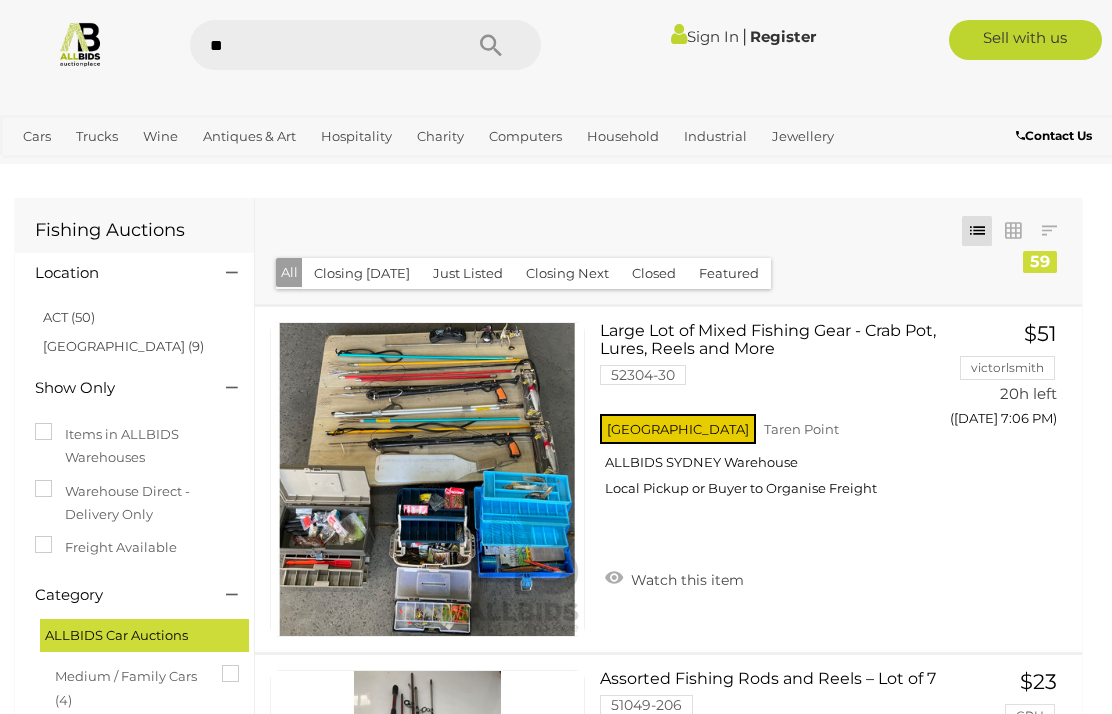 type on "***" 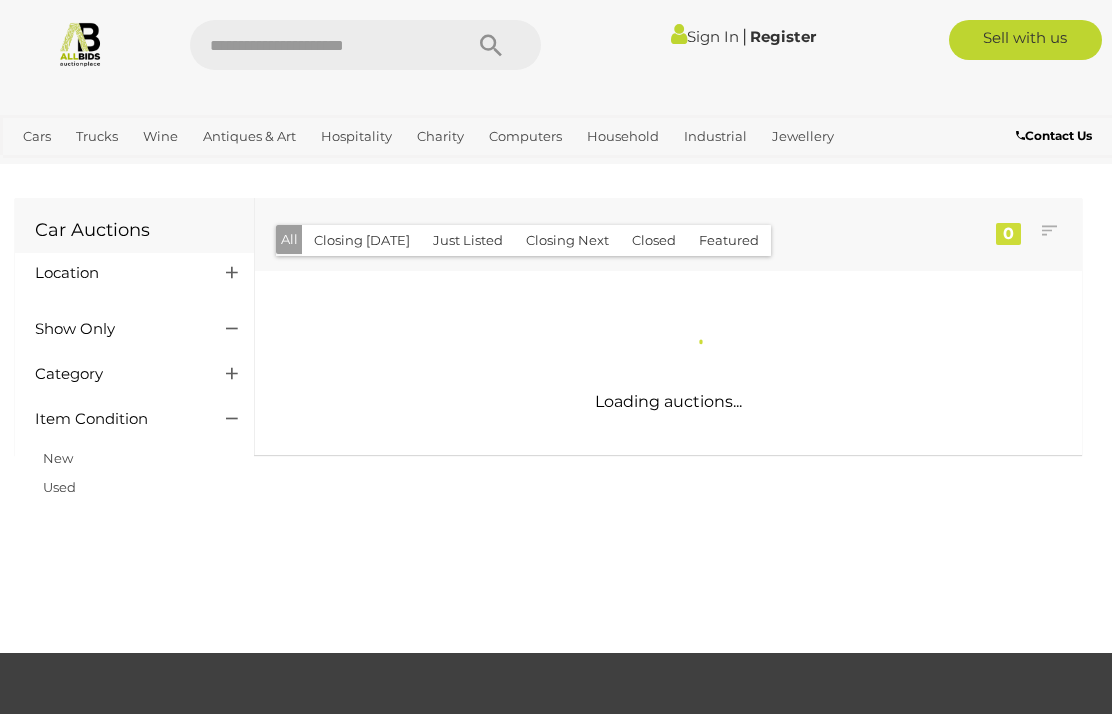 scroll, scrollTop: 0, scrollLeft: 0, axis: both 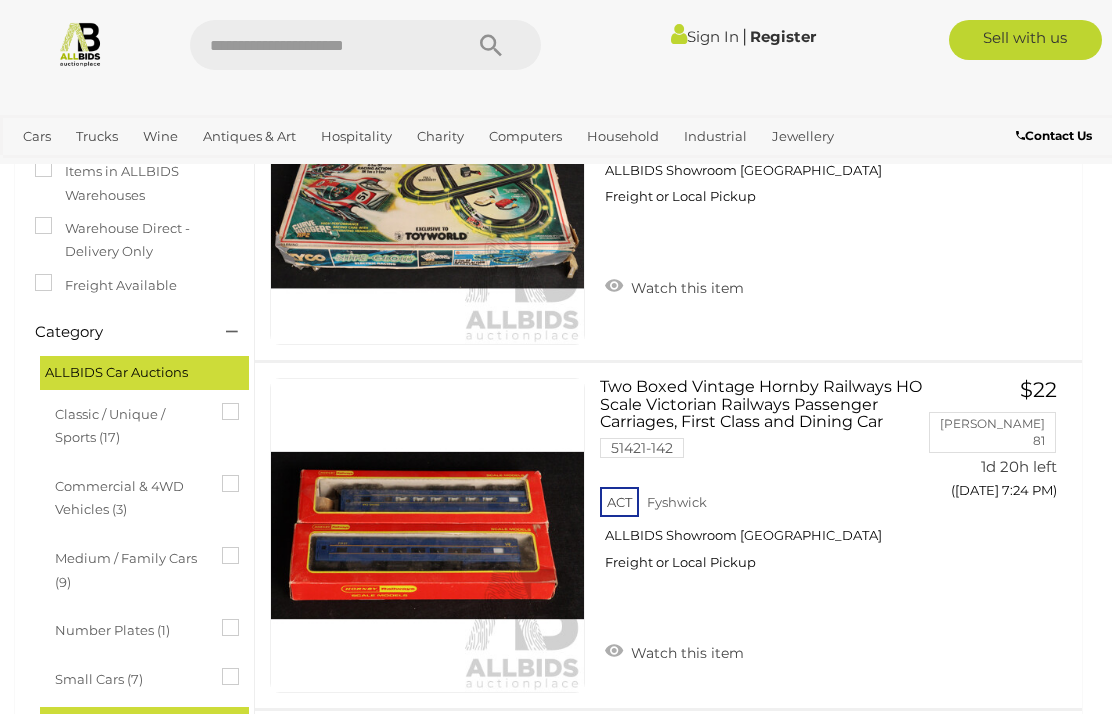click on "ALLBIDS Car Auctions" at bounding box center (144, 372) 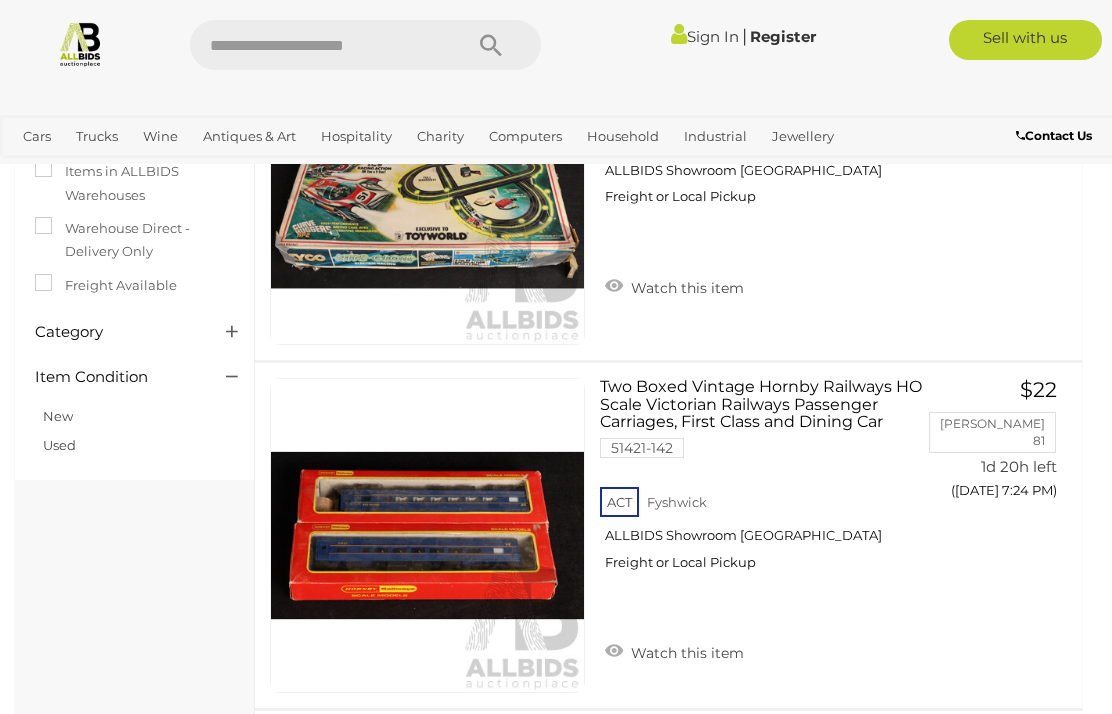 click on "Category" at bounding box center [115, 332] 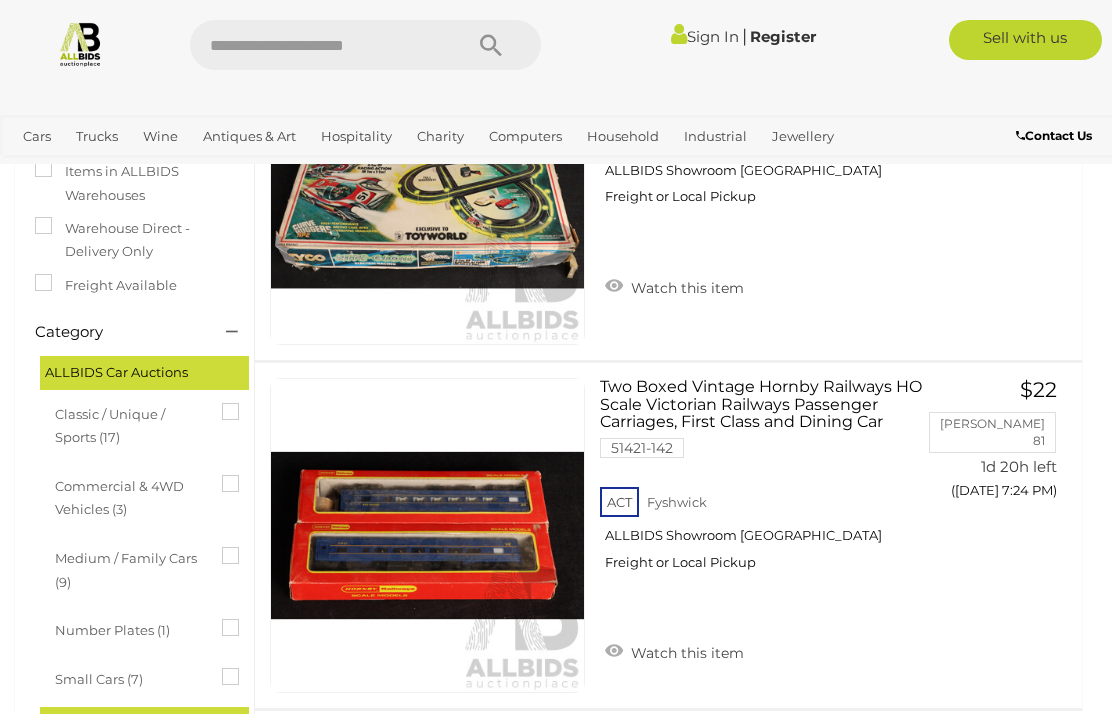 click at bounding box center [222, 547] 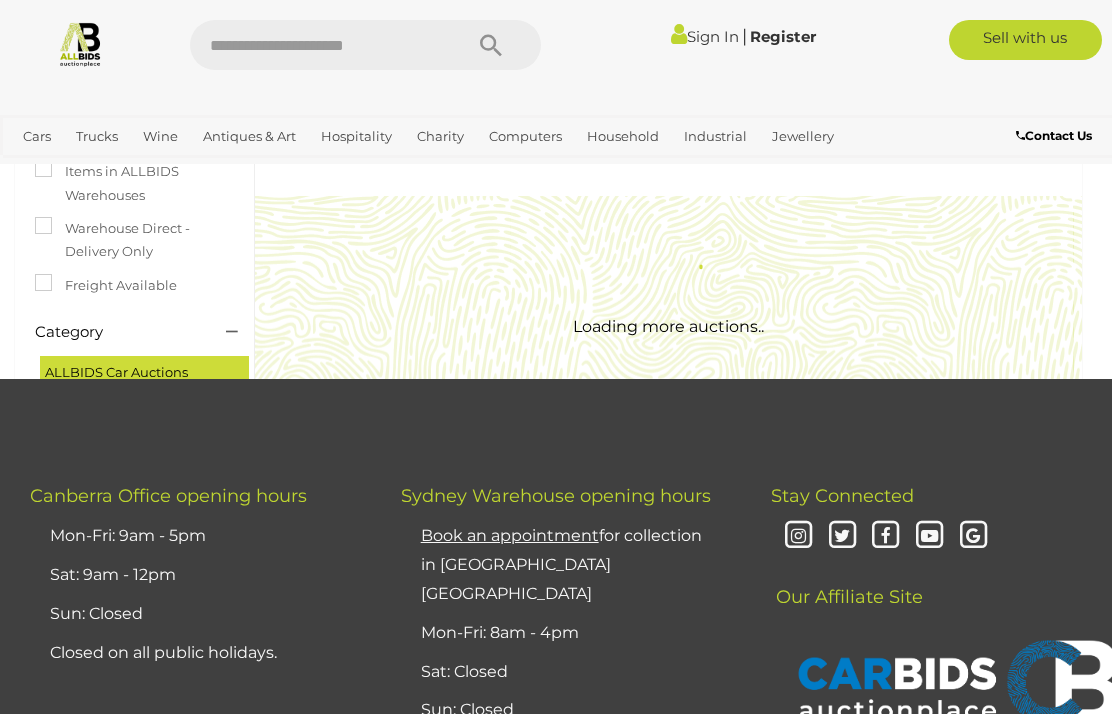 scroll, scrollTop: 0, scrollLeft: 0, axis: both 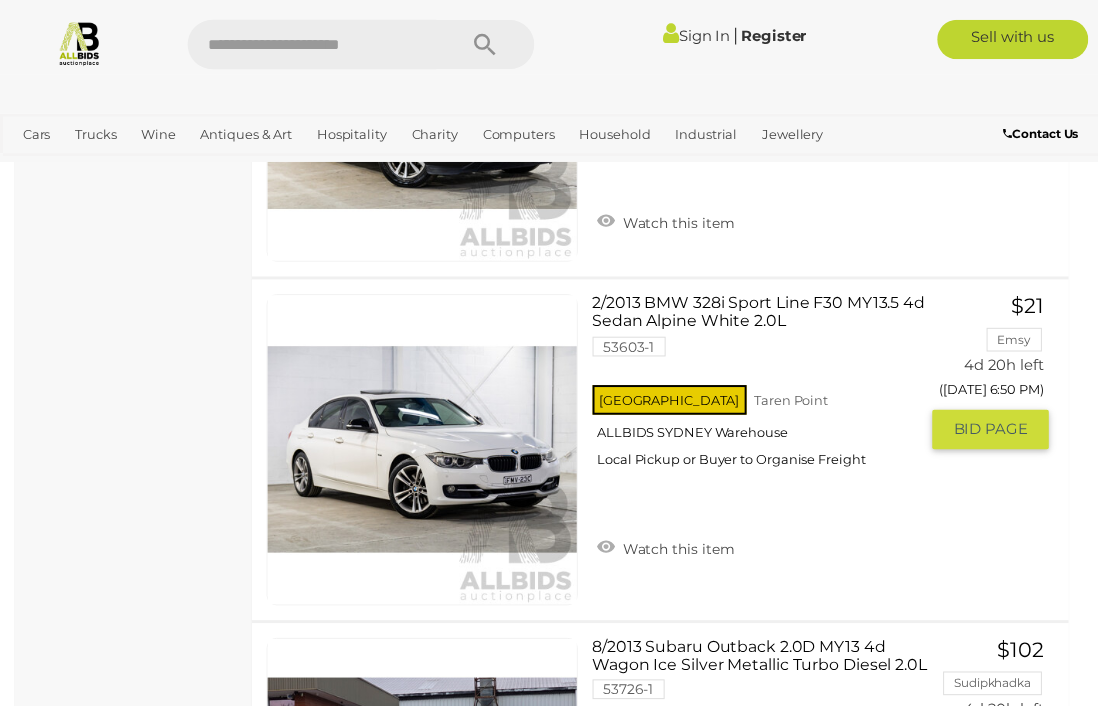 click on "2/2013 BMW 328i Sport Line F30 MY13.5 4d Sedan Alpine White 2.0L
53603-1
[GEOGRAPHIC_DATA]
[GEOGRAPHIC_DATA]" at bounding box center [772, 393] 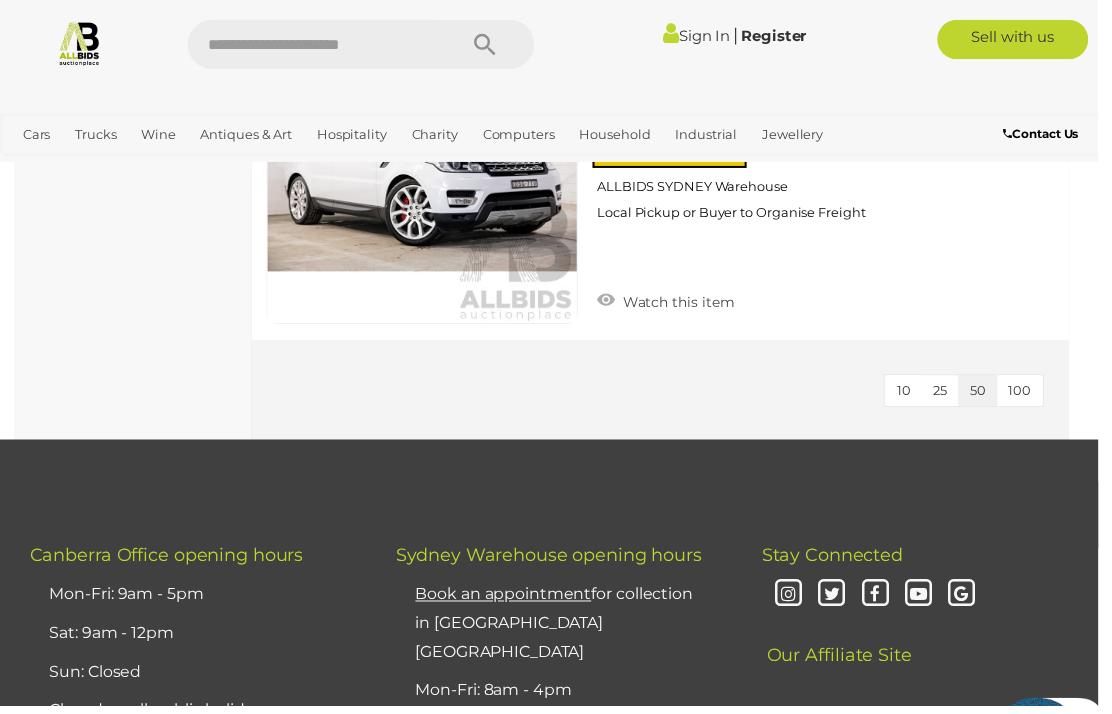 scroll, scrollTop: 16647, scrollLeft: 0, axis: vertical 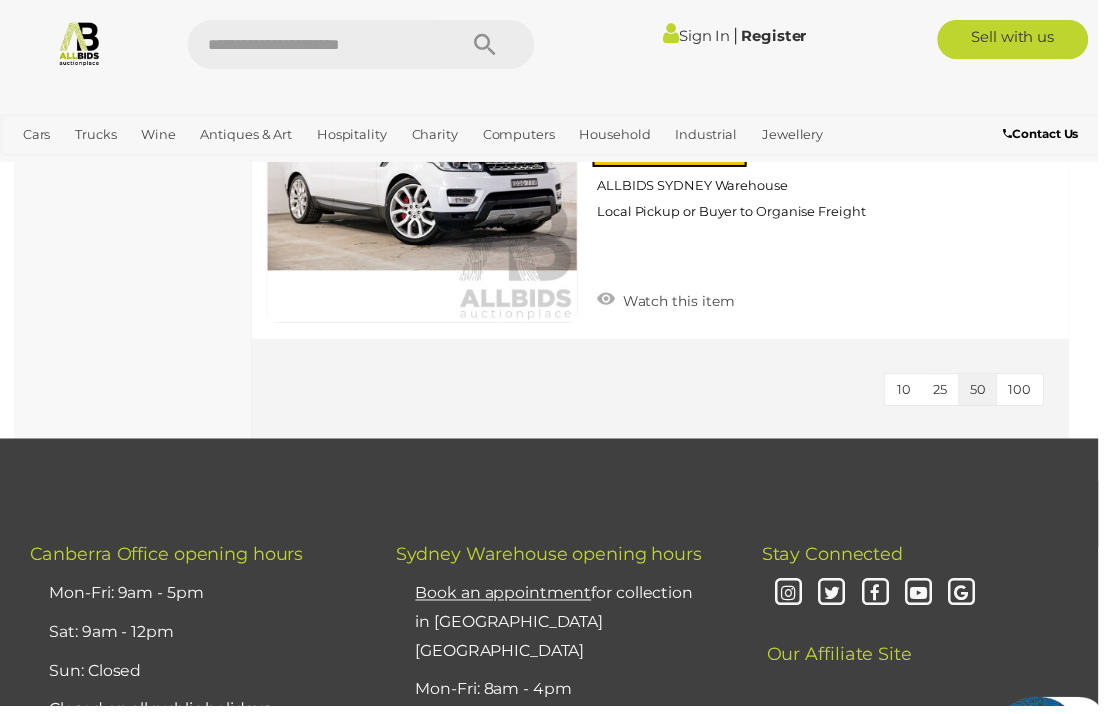 click on "100" at bounding box center [1032, 394] 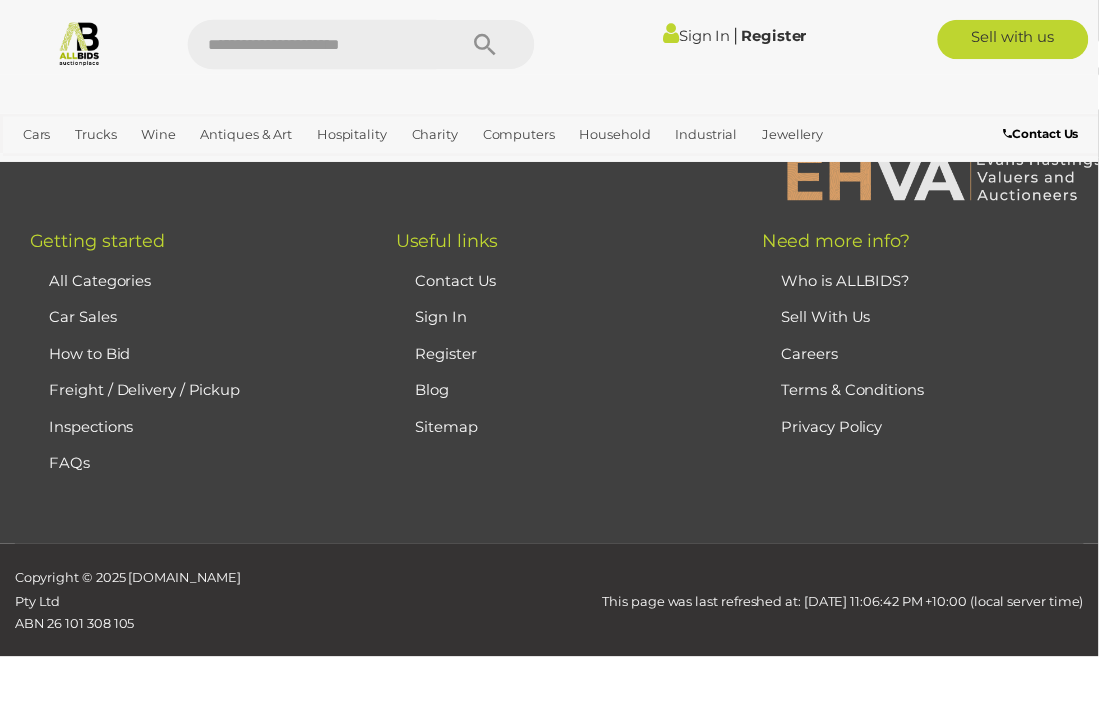 scroll, scrollTop: 0, scrollLeft: 0, axis: both 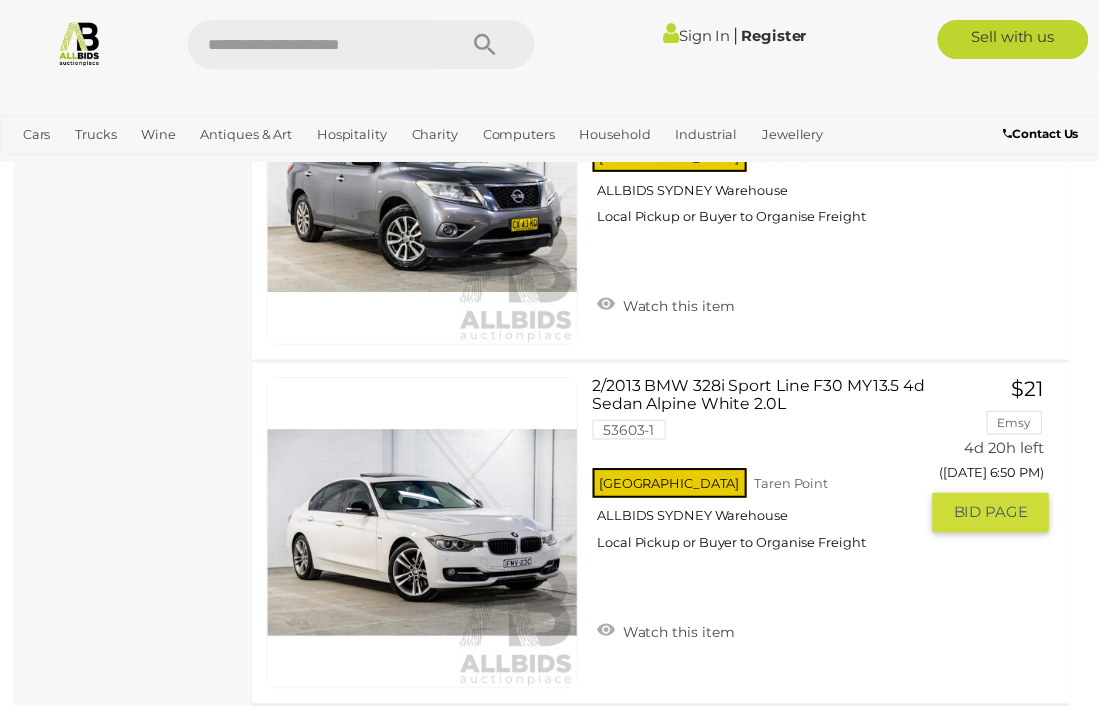 click on "2/2013 BMW 328i Sport Line F30 MY13.5 4d Sedan Alpine White 2.0L
53603-1
[GEOGRAPHIC_DATA]
[GEOGRAPHIC_DATA]" at bounding box center (772, 477) 